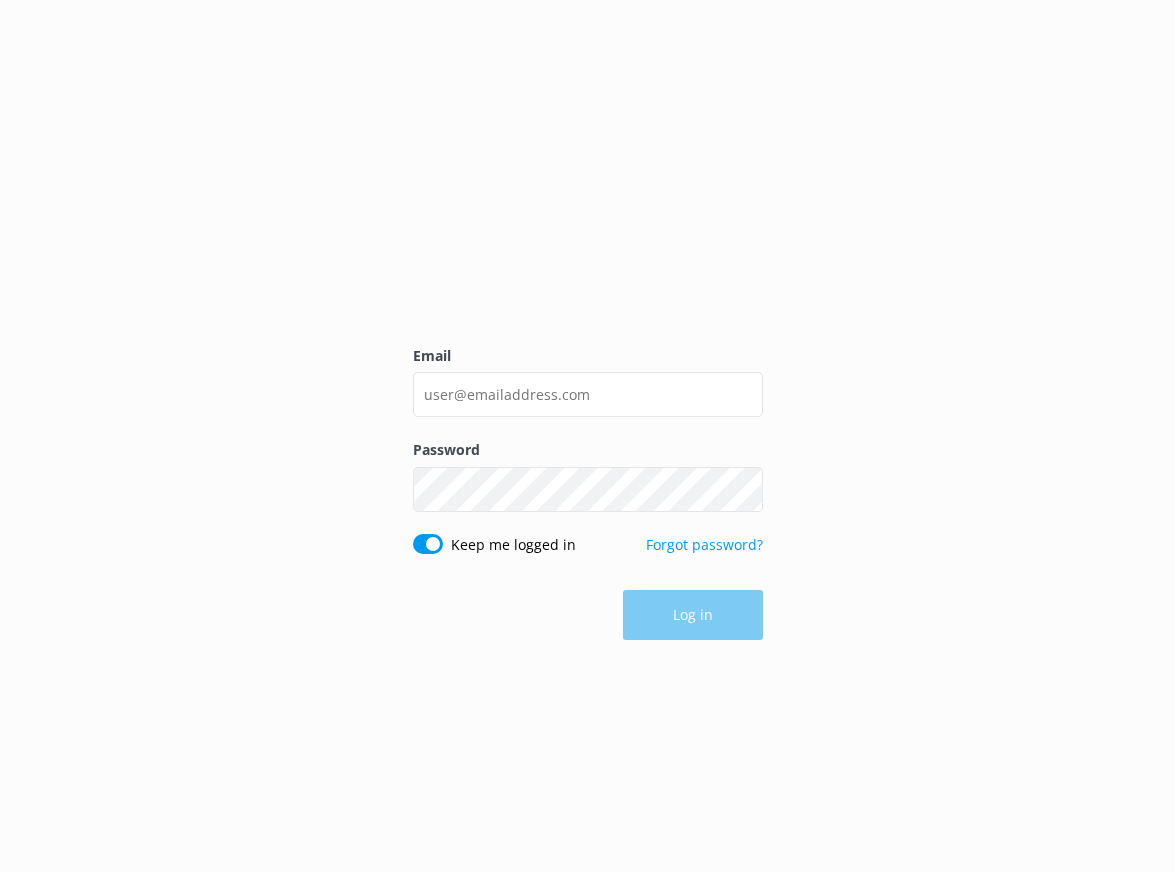 scroll, scrollTop: 0, scrollLeft: 0, axis: both 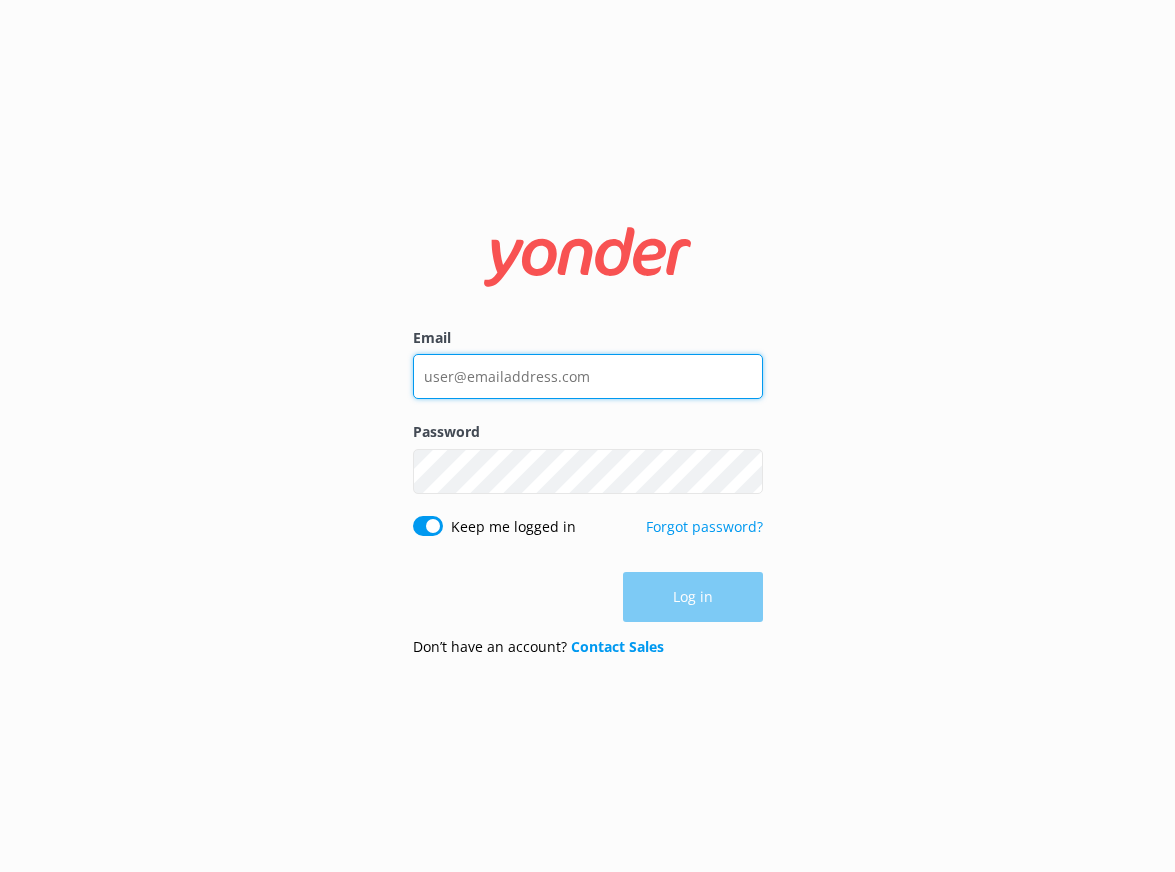 click on "Email" at bounding box center [588, 376] 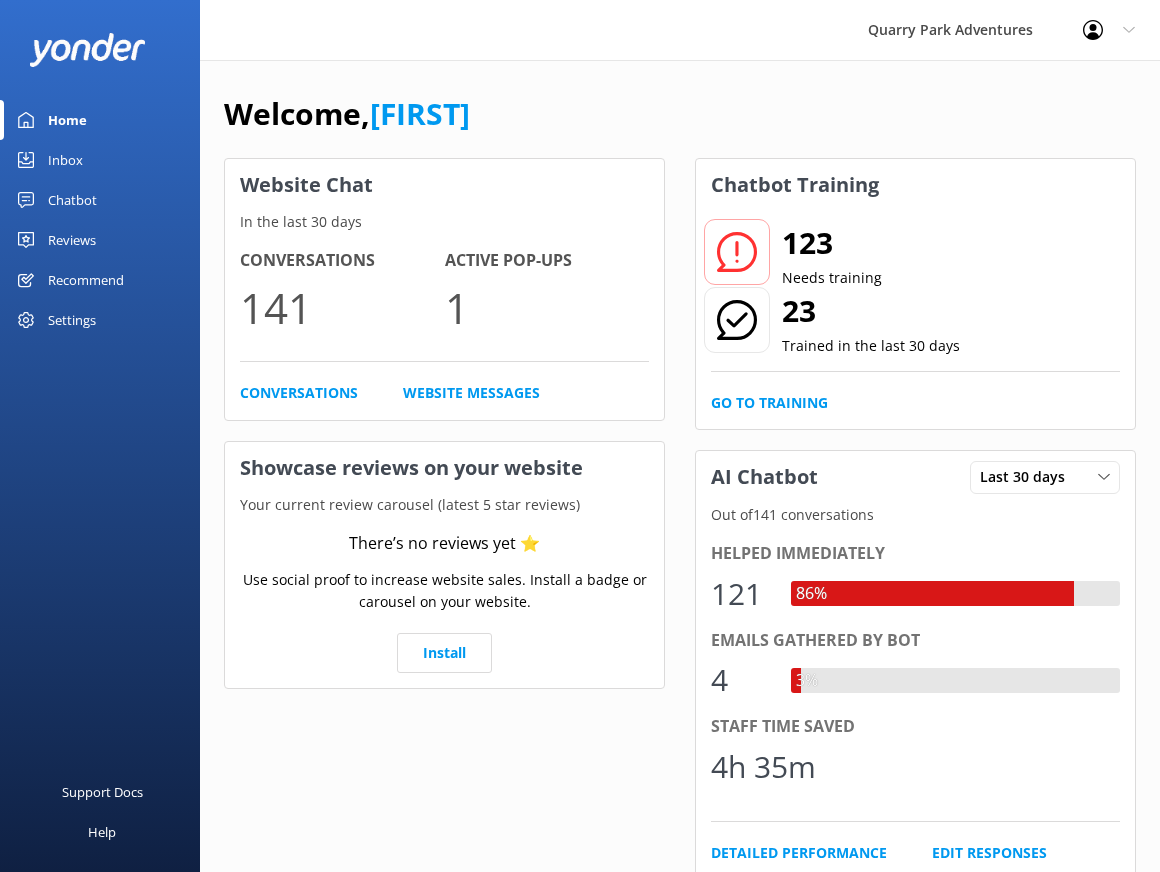 click on "Inbox" at bounding box center (65, 160) 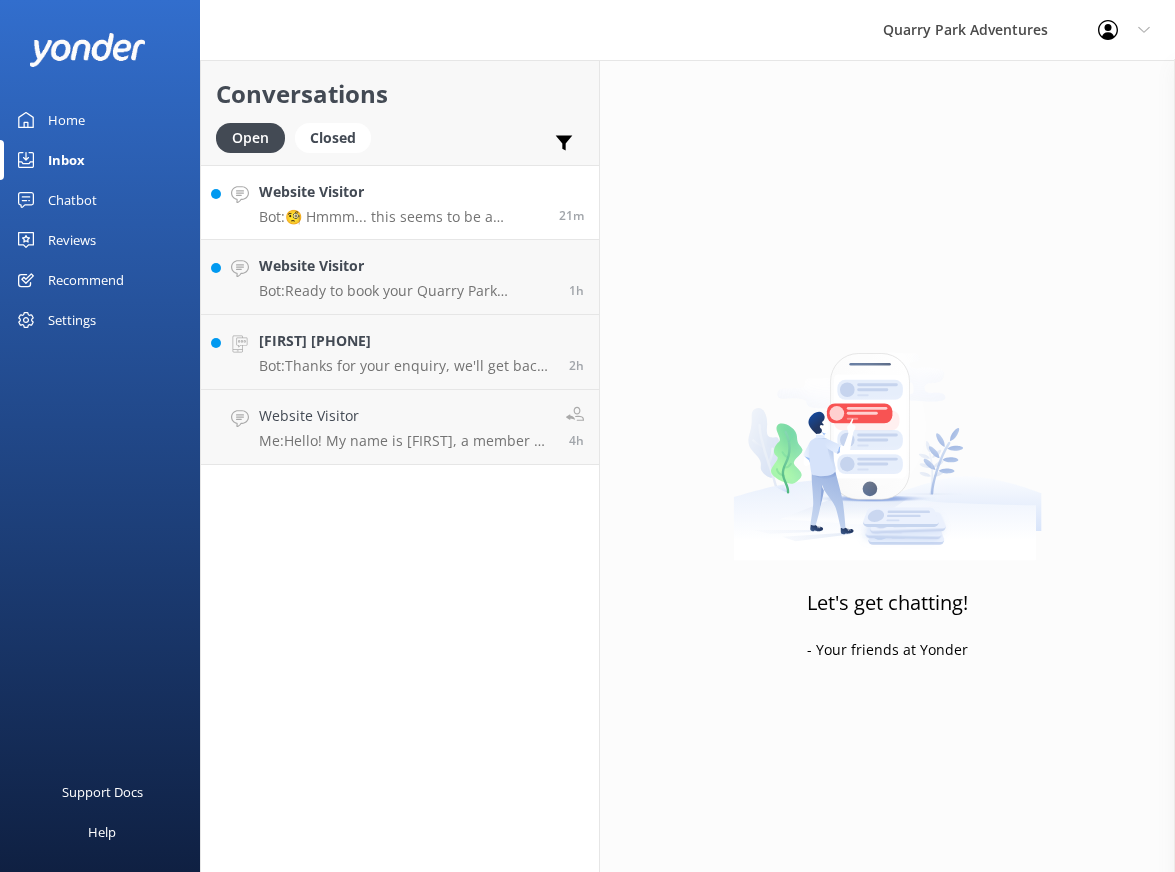 click on "Bot:  🧐 Hmmm... this seems to be a question better suited for one of our helpful team members. Feel free to give the office a call at [PHONE]. The team's available Monday through Friday, 9AM-4:30PM, and Saturday and Sunday, 9:30AM-4PM. You can also email us at [EMAIL]. If you'd rather send your question here, please do so and and we'll get back to you ASAP!" at bounding box center (401, 217) 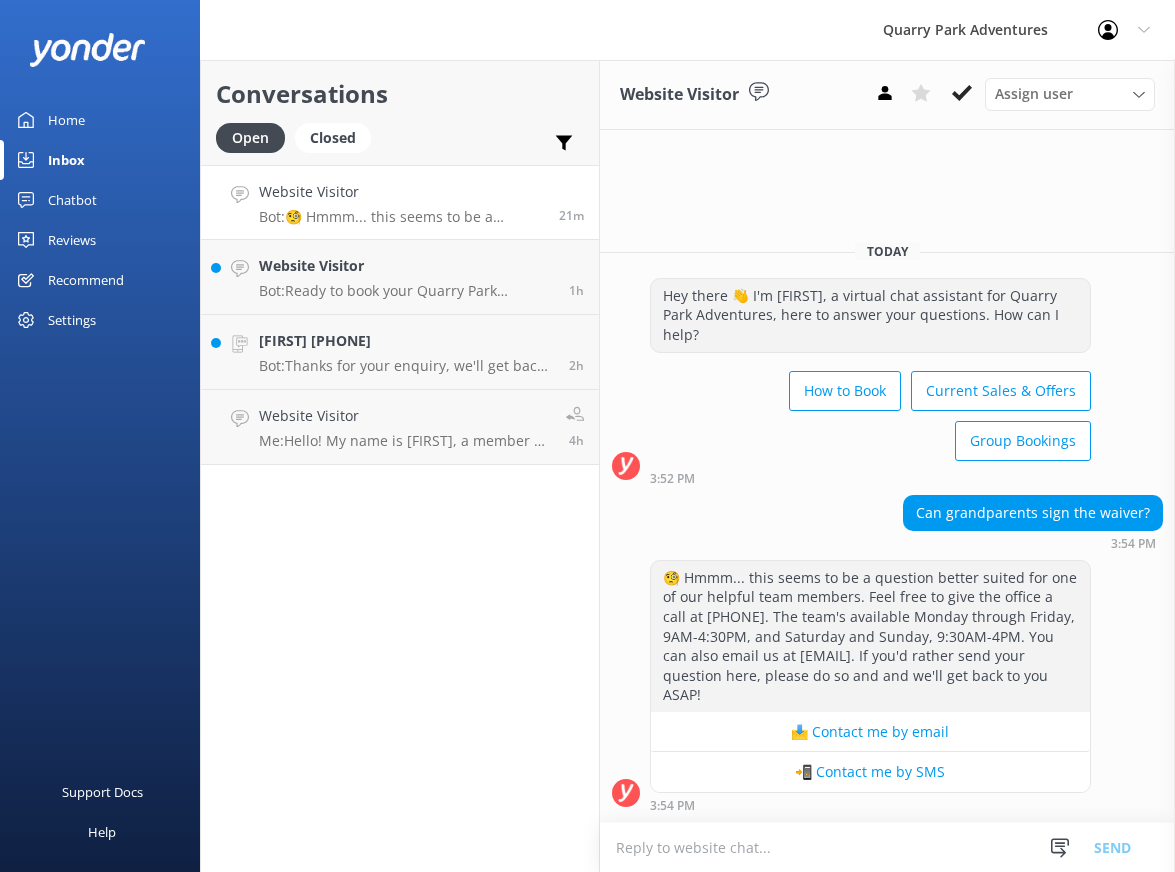 click at bounding box center [887, 847] 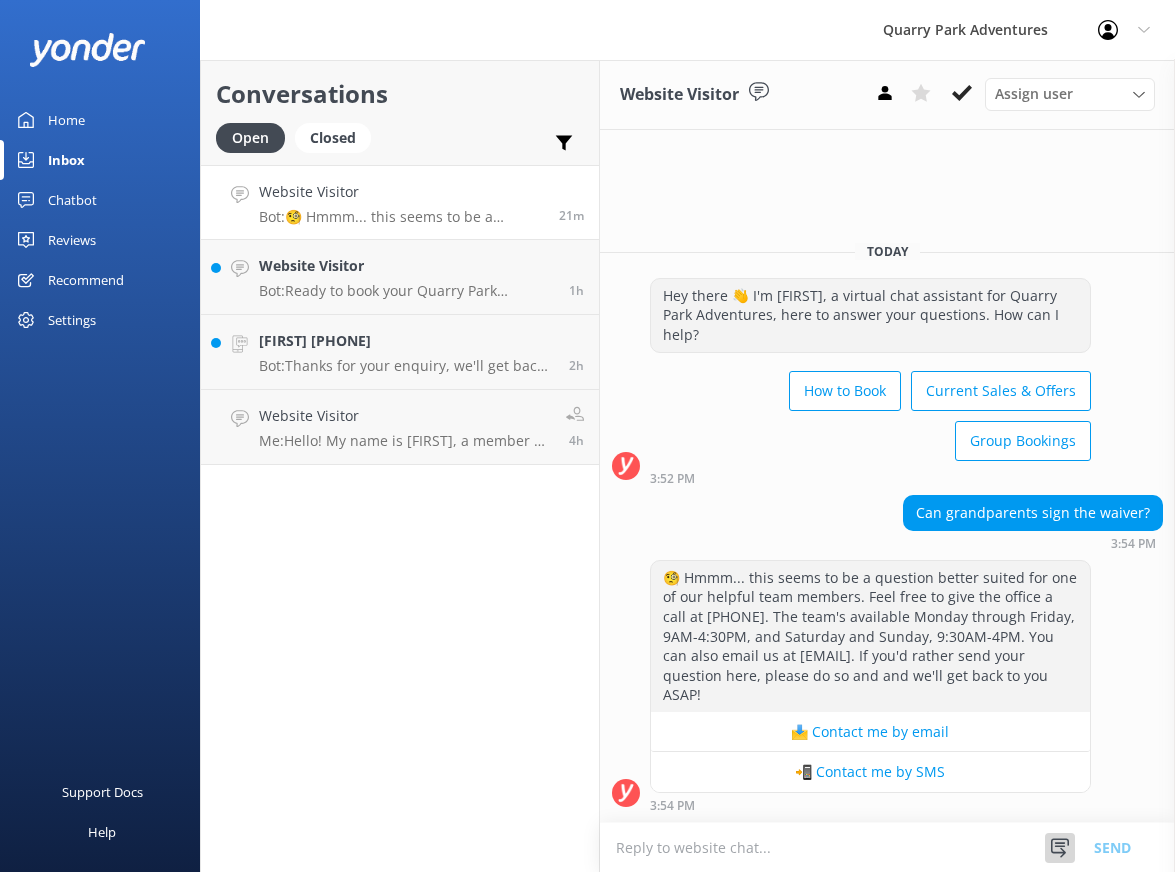 click at bounding box center [1060, 848] 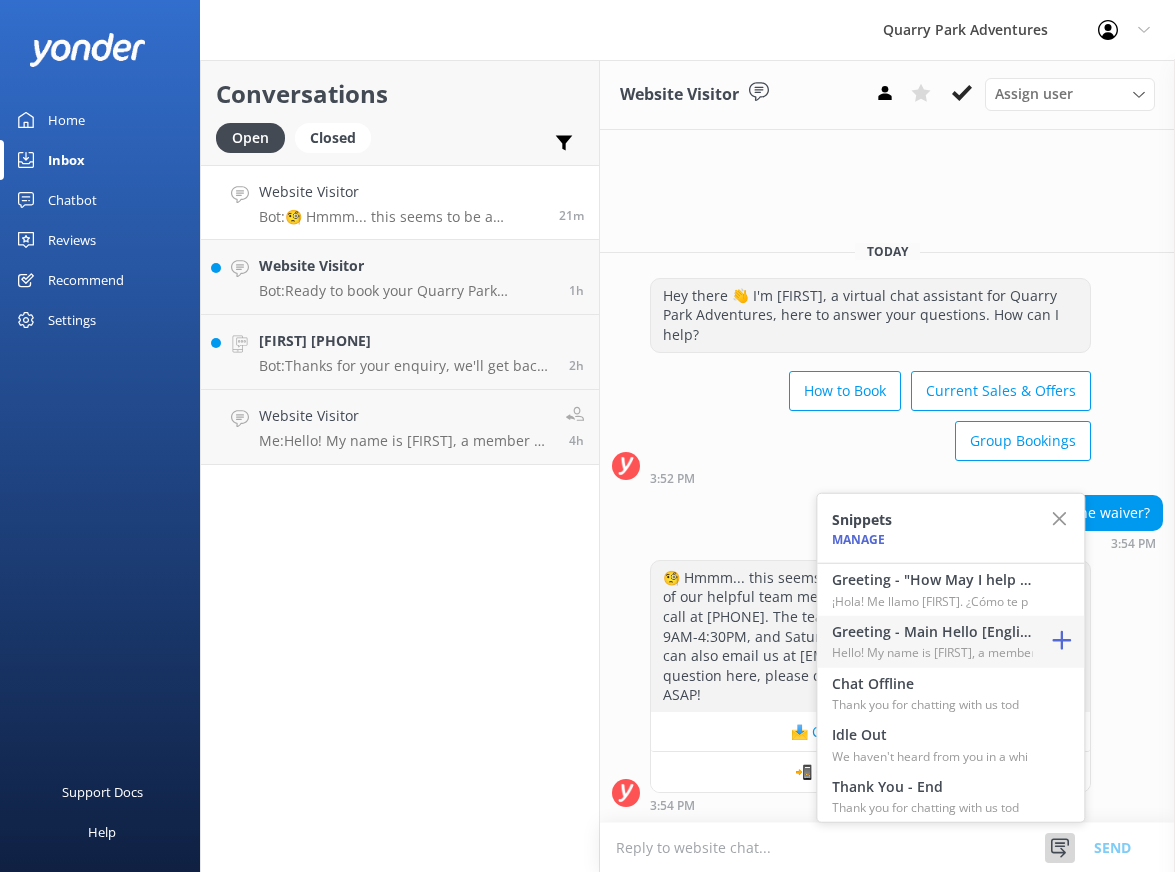 click on "Greeting - Main Hello [English]" at bounding box center [932, 632] 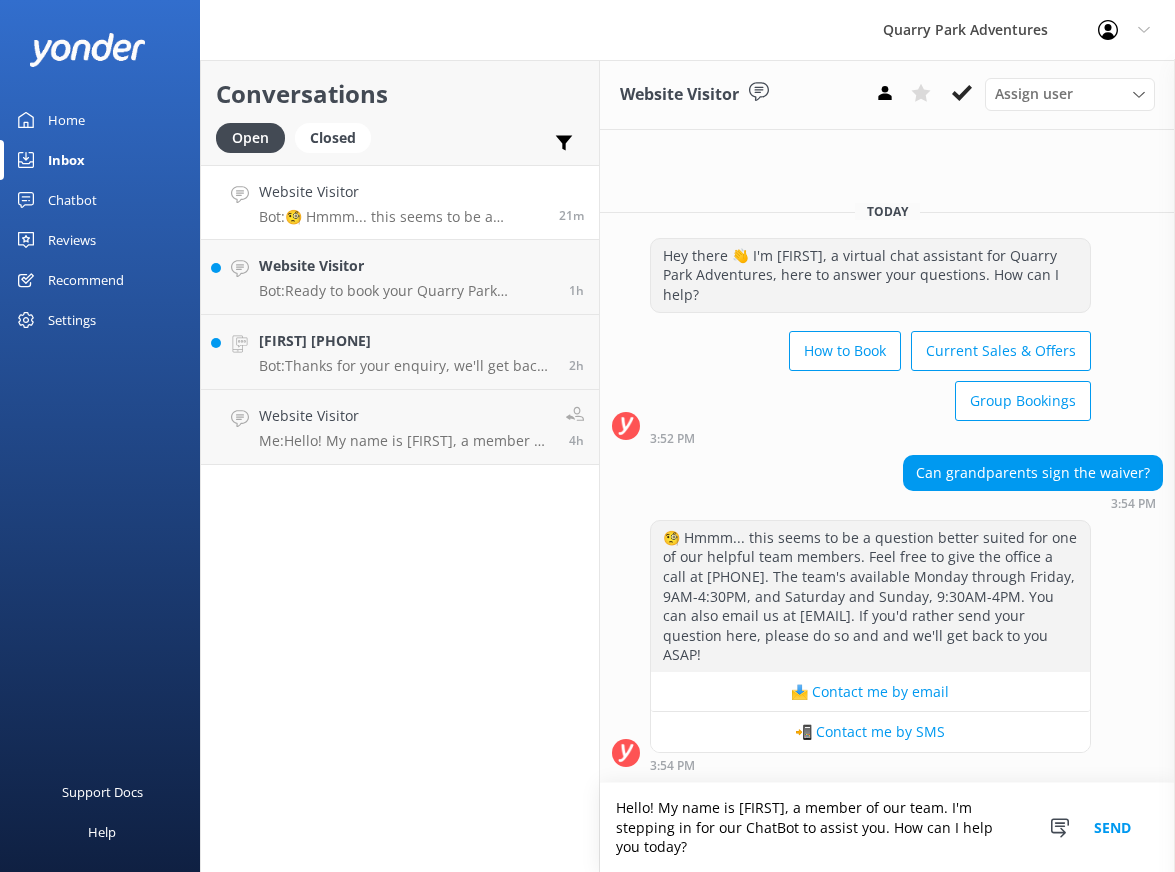 drag, startPoint x: 825, startPoint y: 845, endPoint x: 922, endPoint y: 838, distance: 97.25225 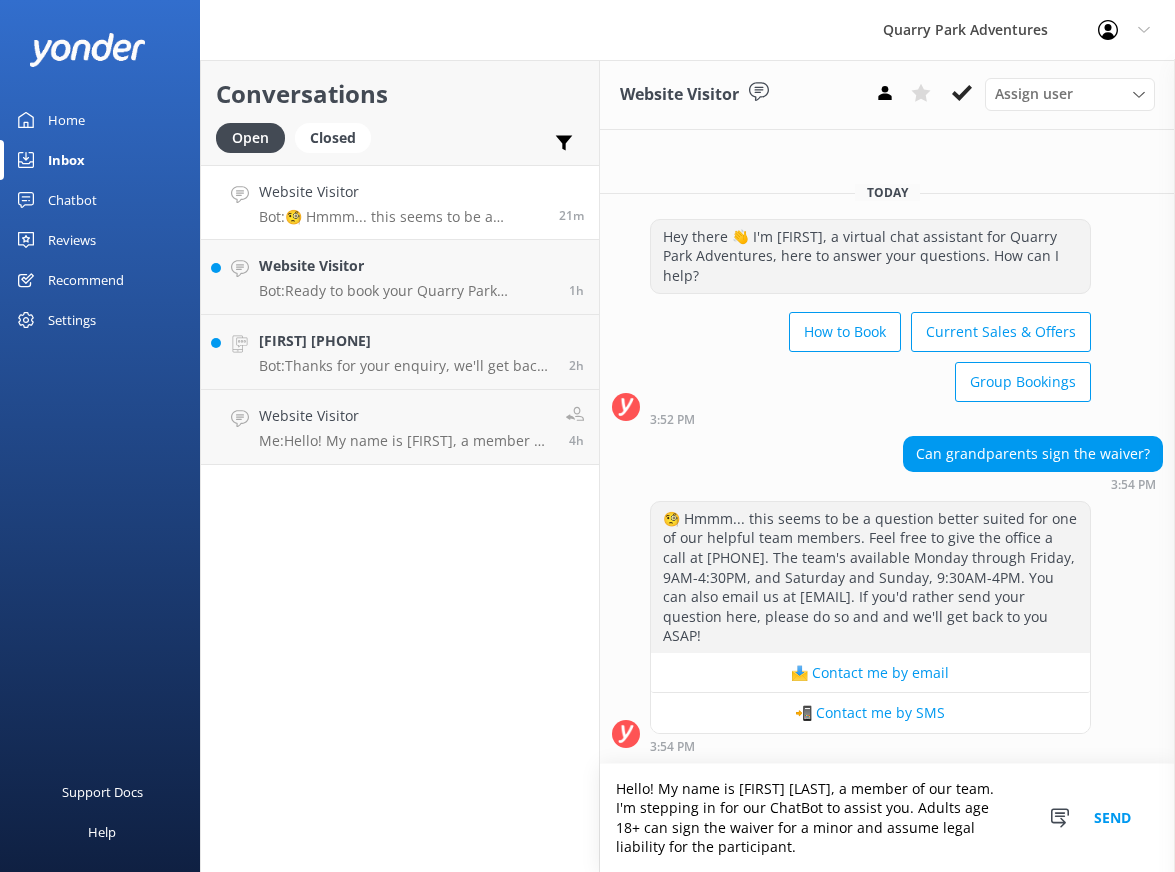 click on "Hello! My name is [FIRST] [LAST], a member of our team. I'm stepping in for our ChatBot to assist you. Adults age 18+ can sign the waiver for a minor and assume legal liability for the participant." at bounding box center [887, 818] 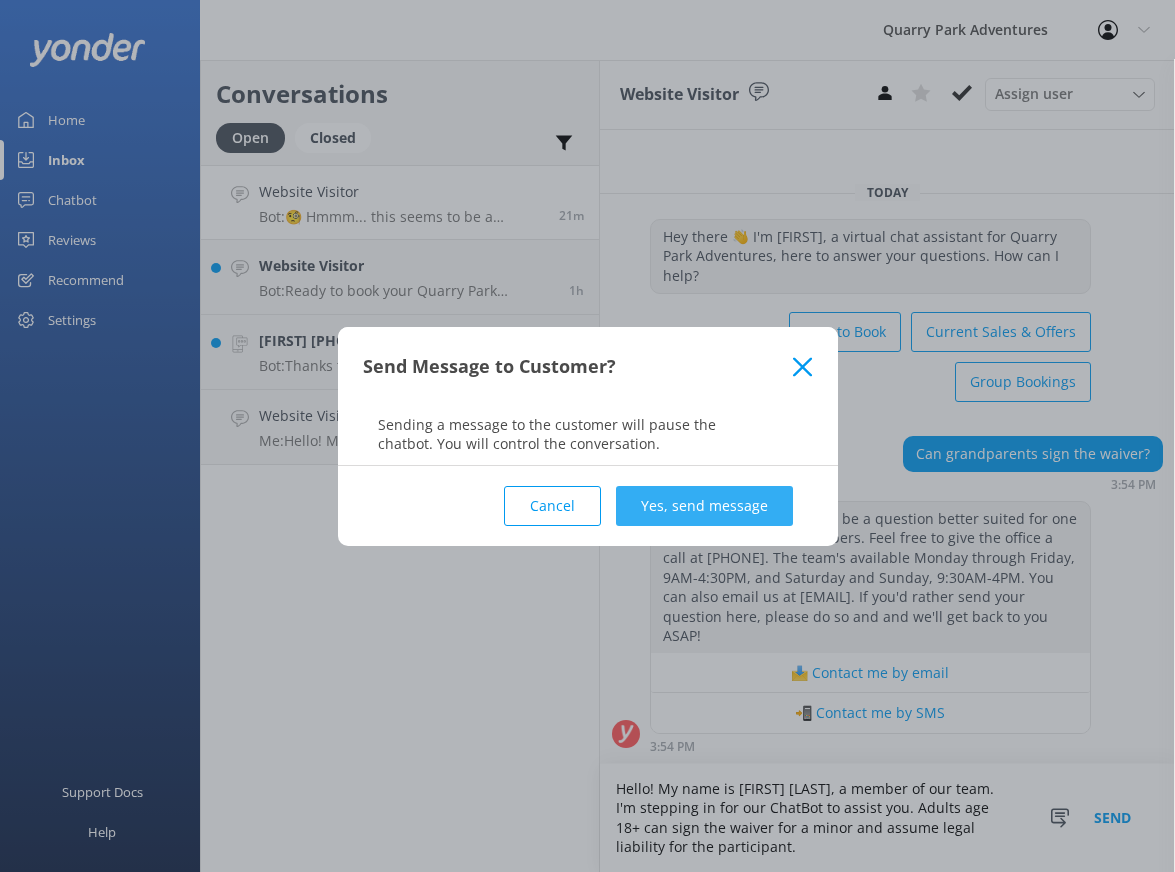 type on "Hello! My name is [FIRST] [LAST], a member of our team. I'm stepping in for our ChatBot to assist you. Adults age 18+ can sign the waiver for a minor and assume legal liability for the participant." 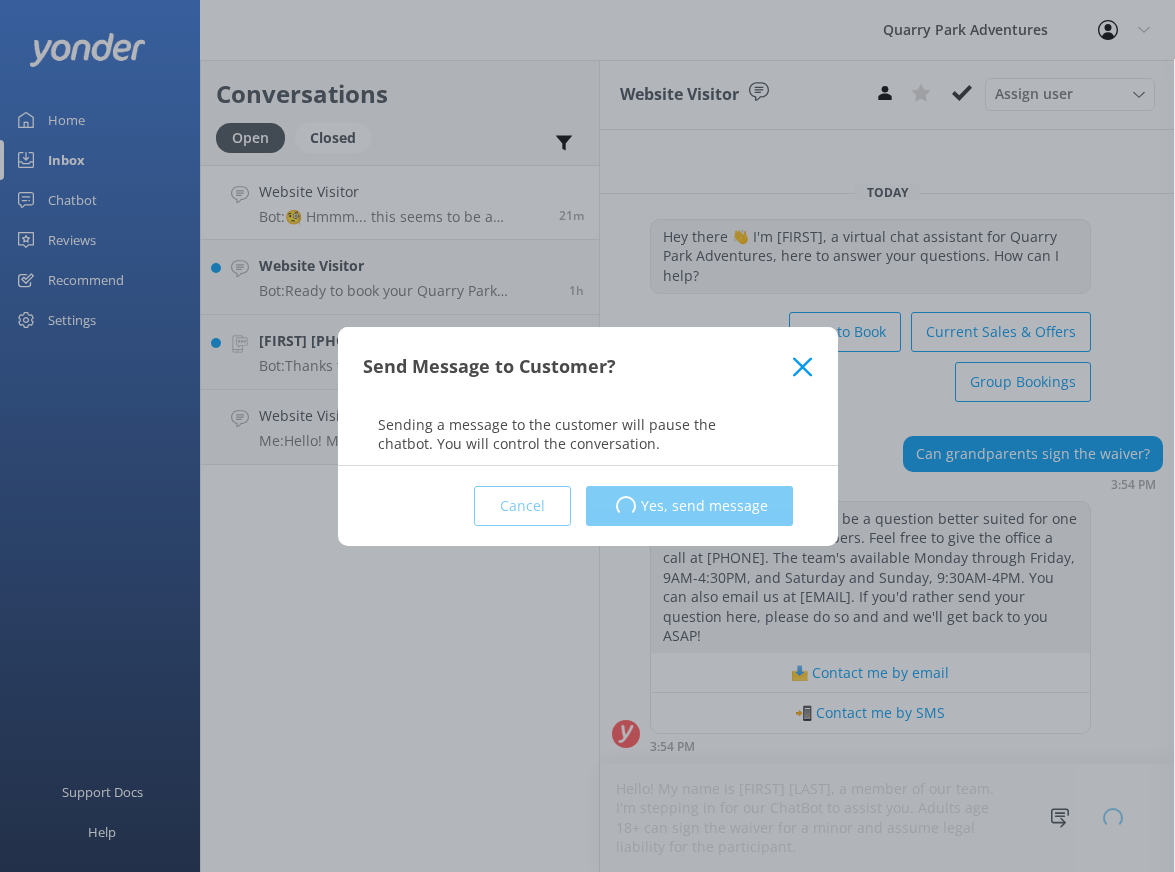 type 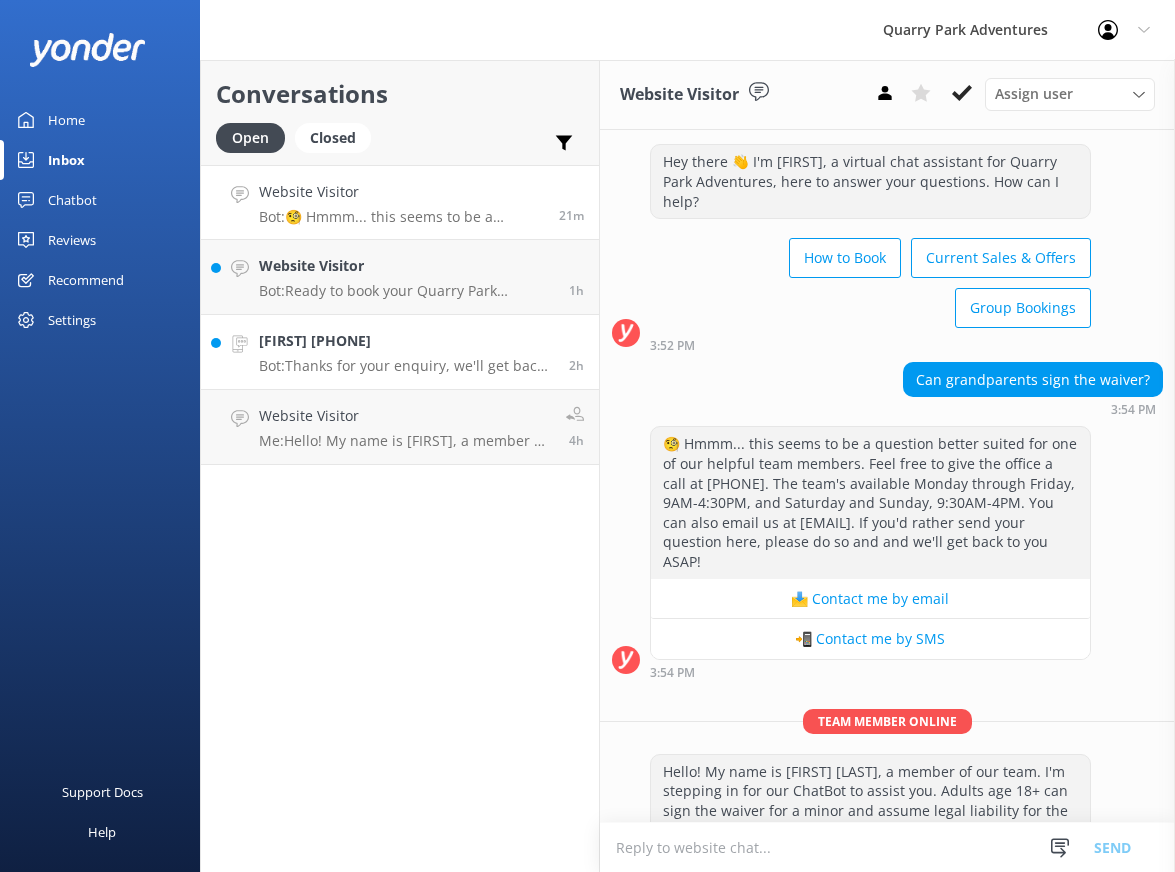 scroll, scrollTop: 93, scrollLeft: 0, axis: vertical 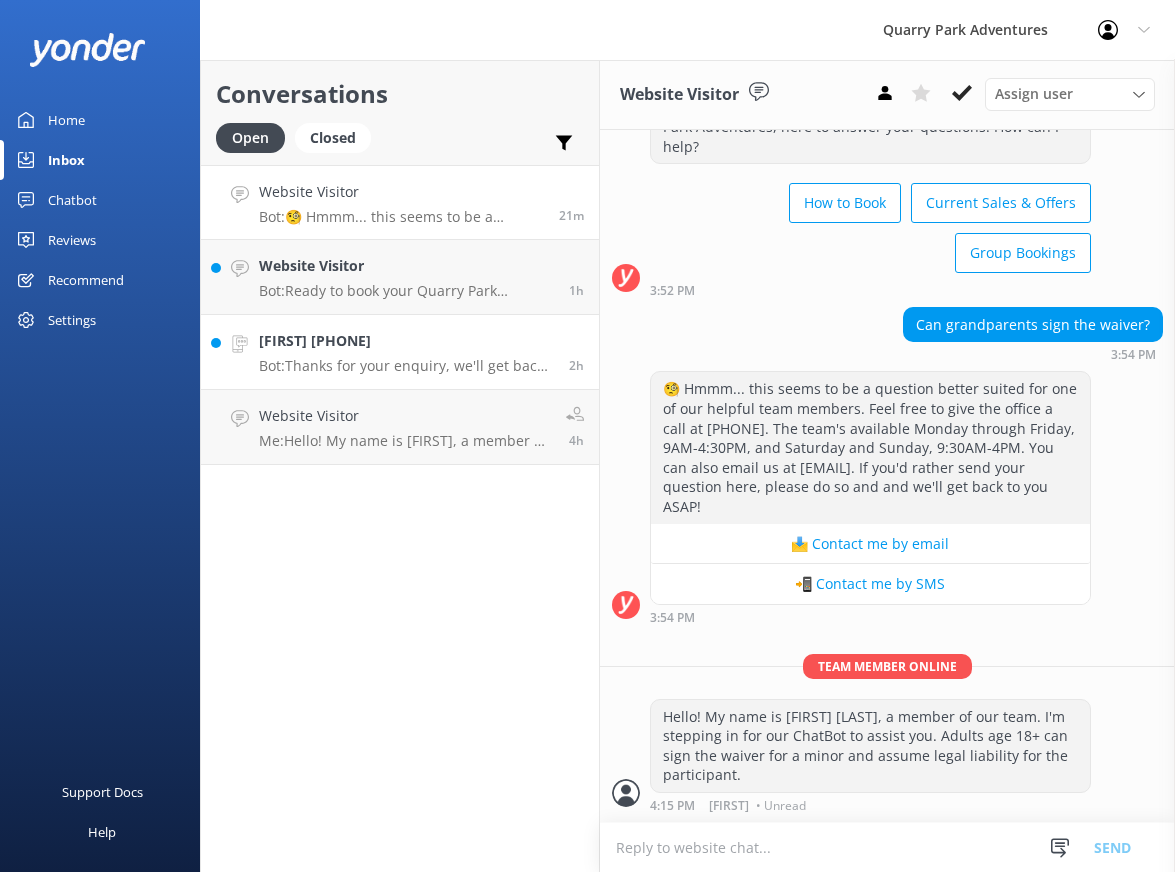 click on "[FIRST] [PHONE]" at bounding box center [406, 341] 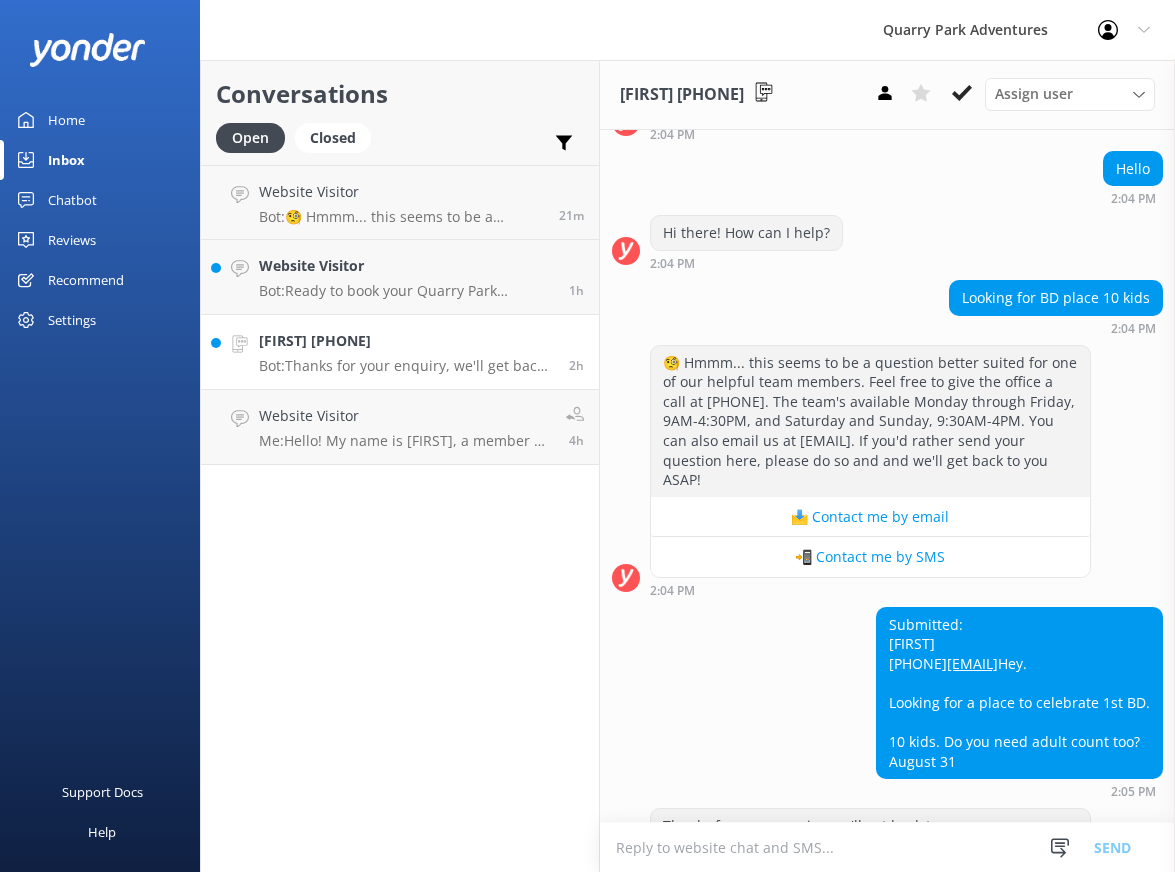 scroll, scrollTop: 359, scrollLeft: 0, axis: vertical 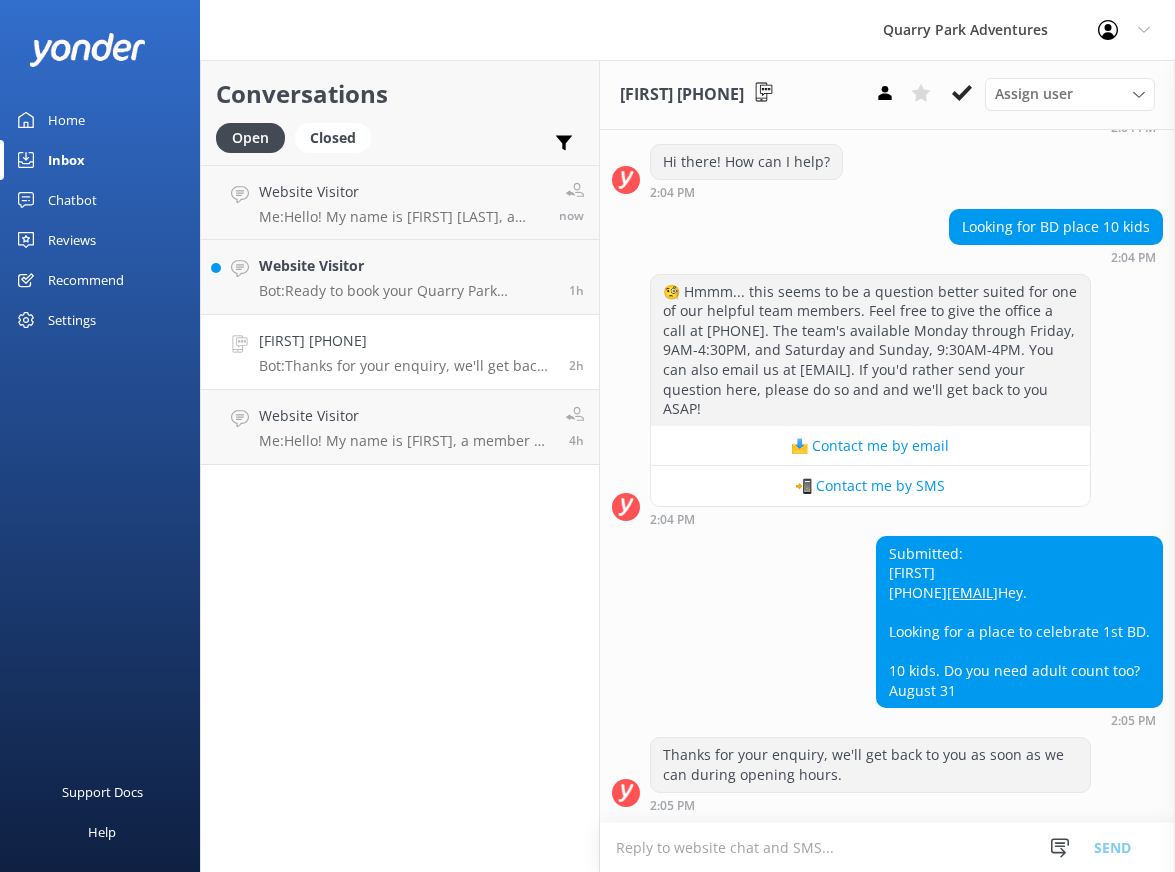 drag, startPoint x: 1063, startPoint y: 572, endPoint x: 864, endPoint y: 576, distance: 199.04019 